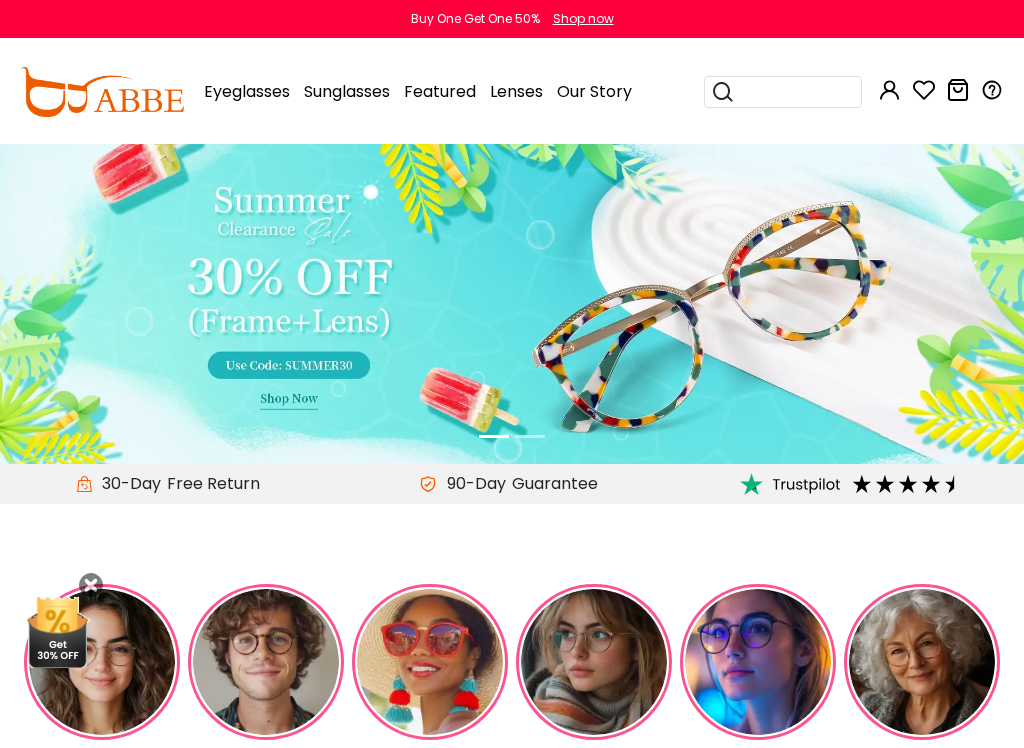 scroll, scrollTop: 0, scrollLeft: 0, axis: both 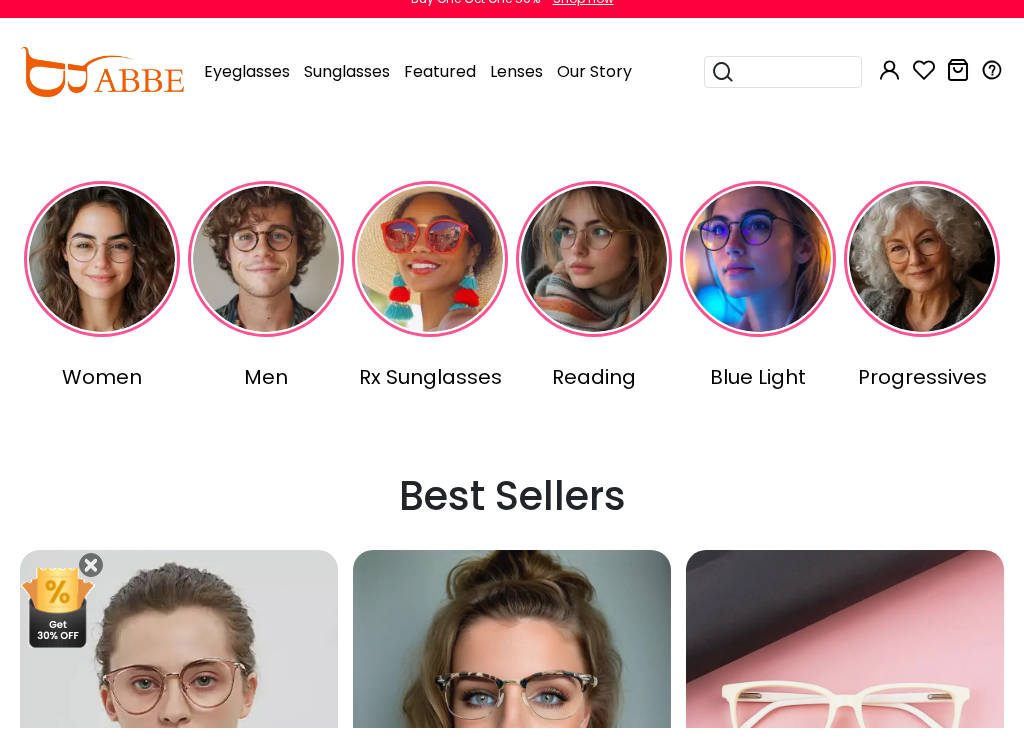 click at bounding box center [430, 279] 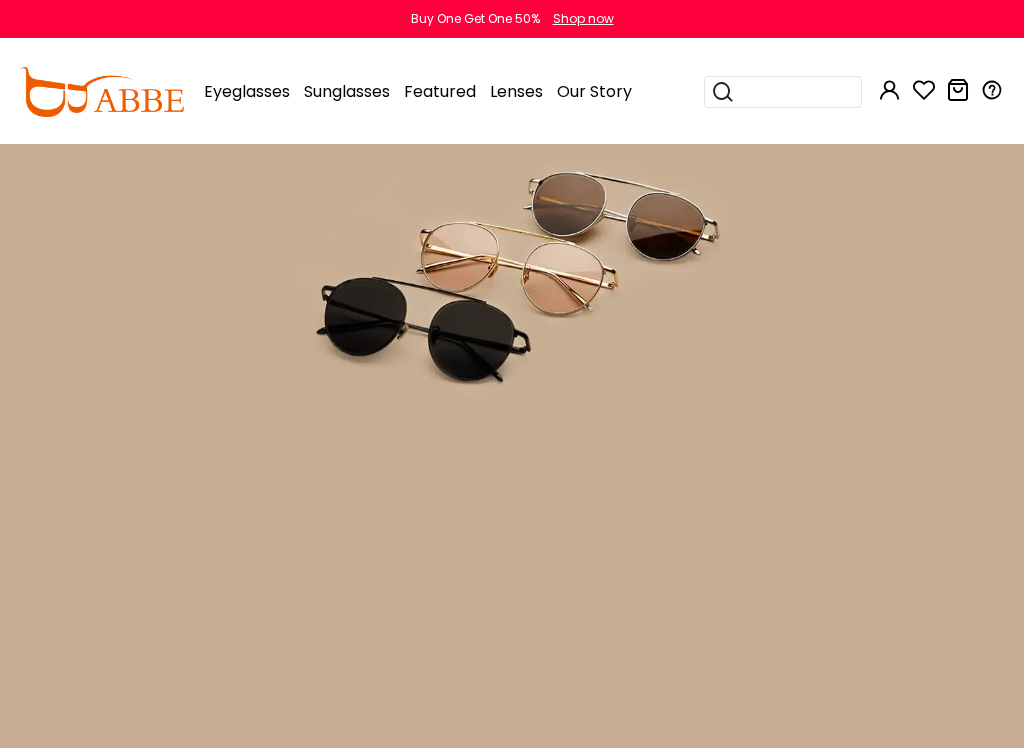 scroll, scrollTop: 0, scrollLeft: 0, axis: both 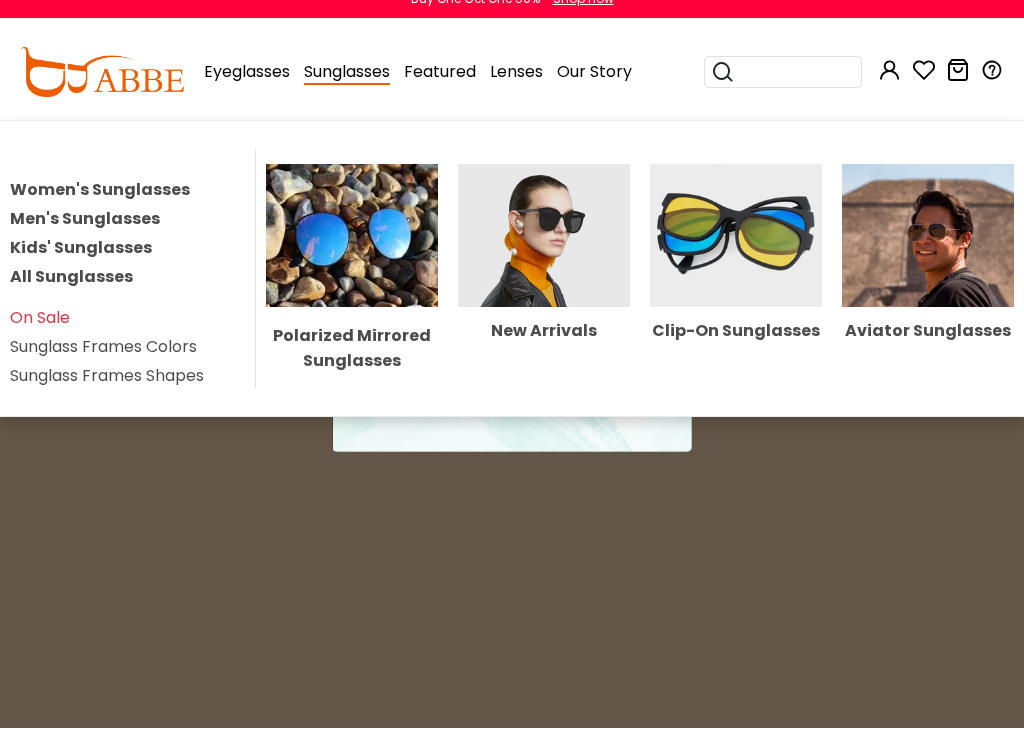click at bounding box center [544, 255] 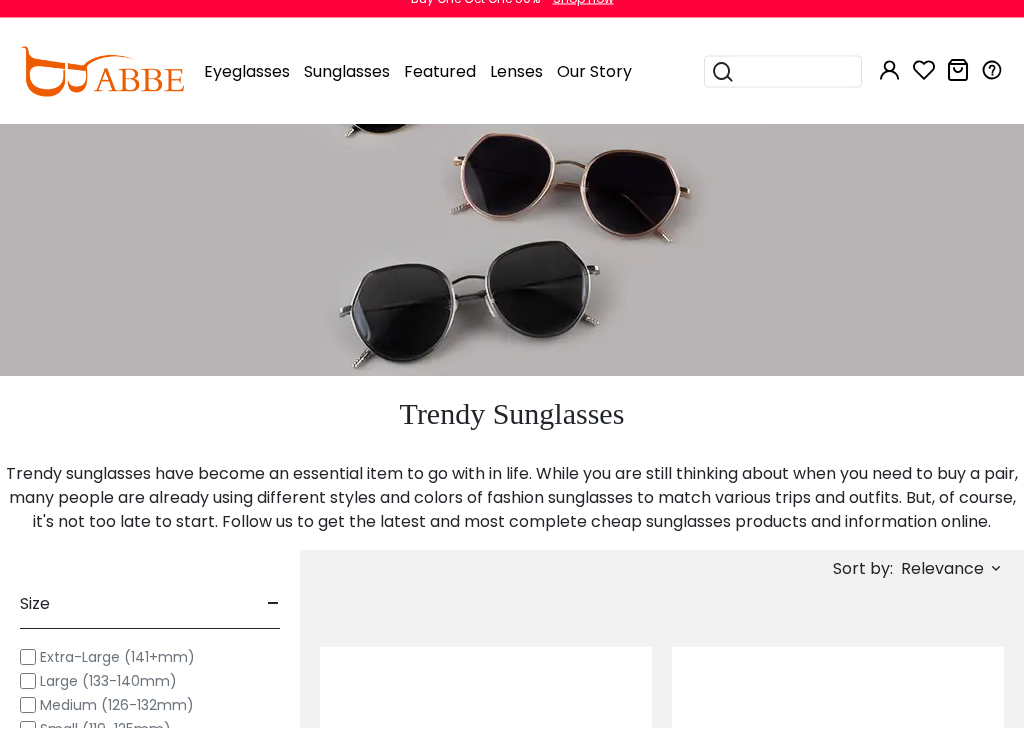 scroll, scrollTop: 0, scrollLeft: 0, axis: both 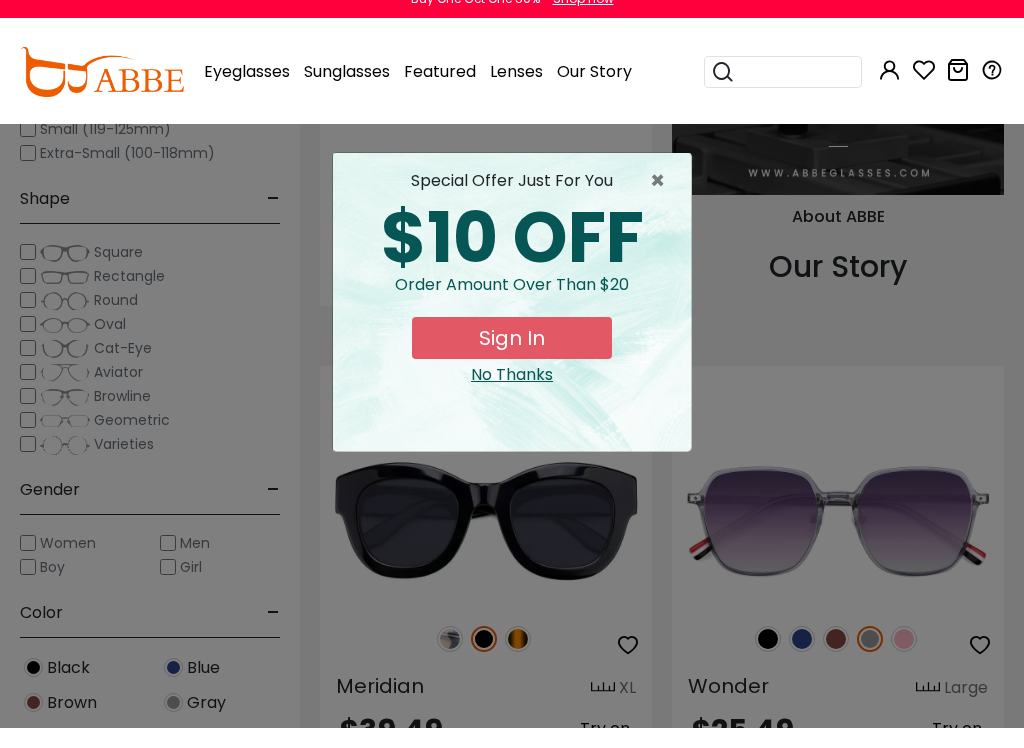 click on "×" at bounding box center (662, 201) 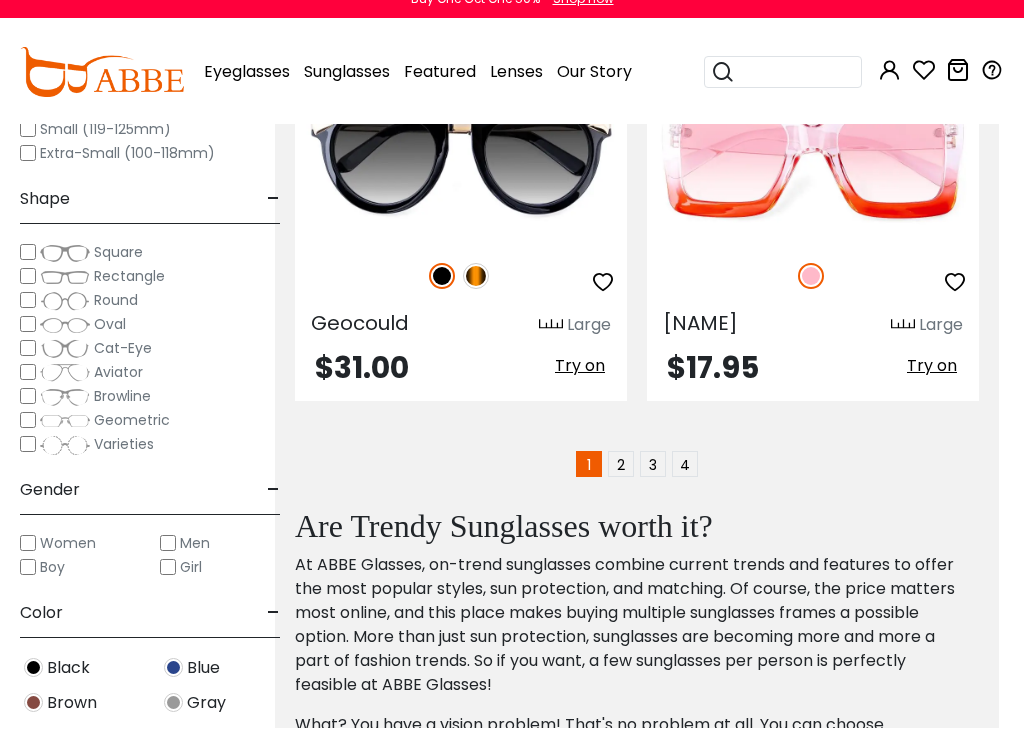 scroll, scrollTop: 7155, scrollLeft: 25, axis: both 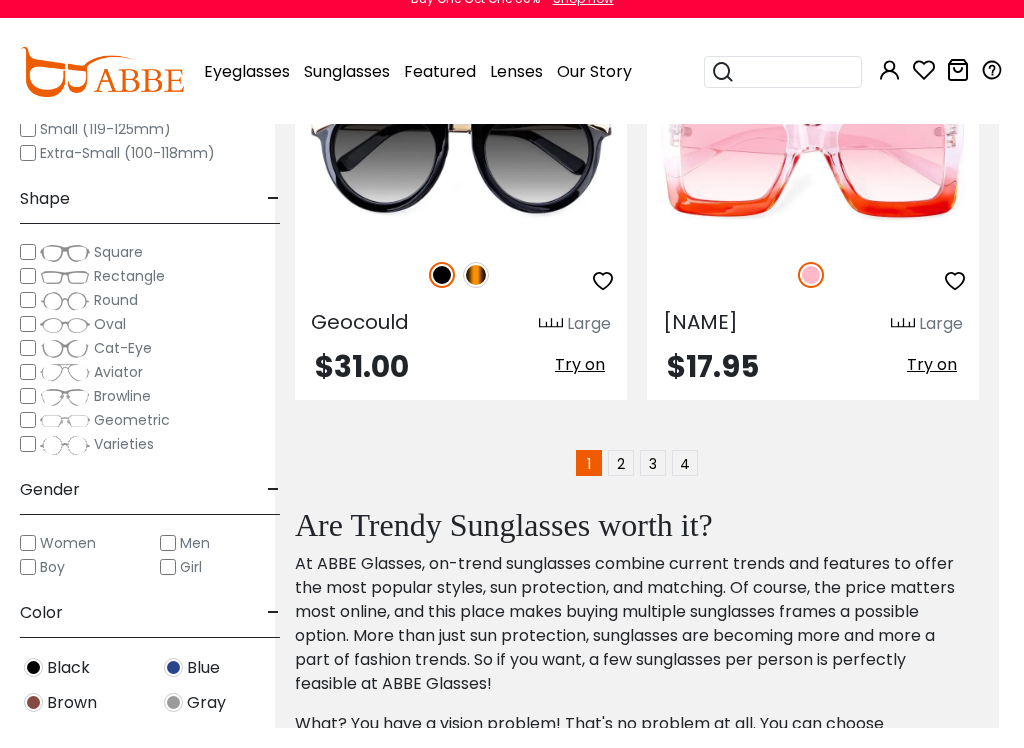click on "4" at bounding box center (685, 483) 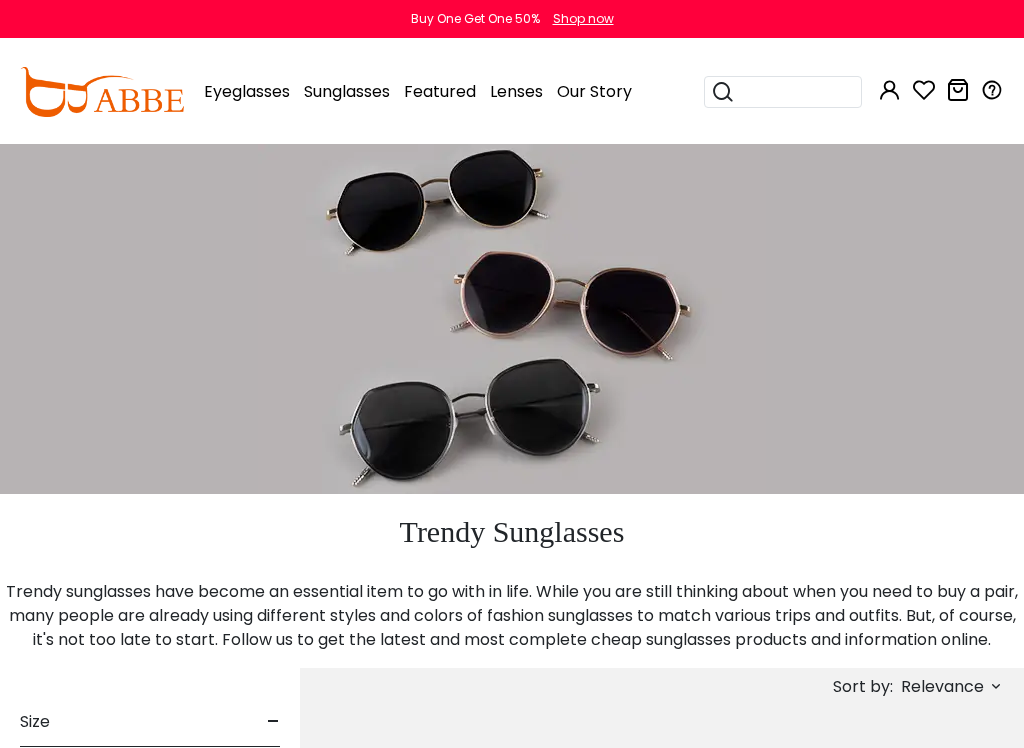 scroll, scrollTop: 374, scrollLeft: 0, axis: vertical 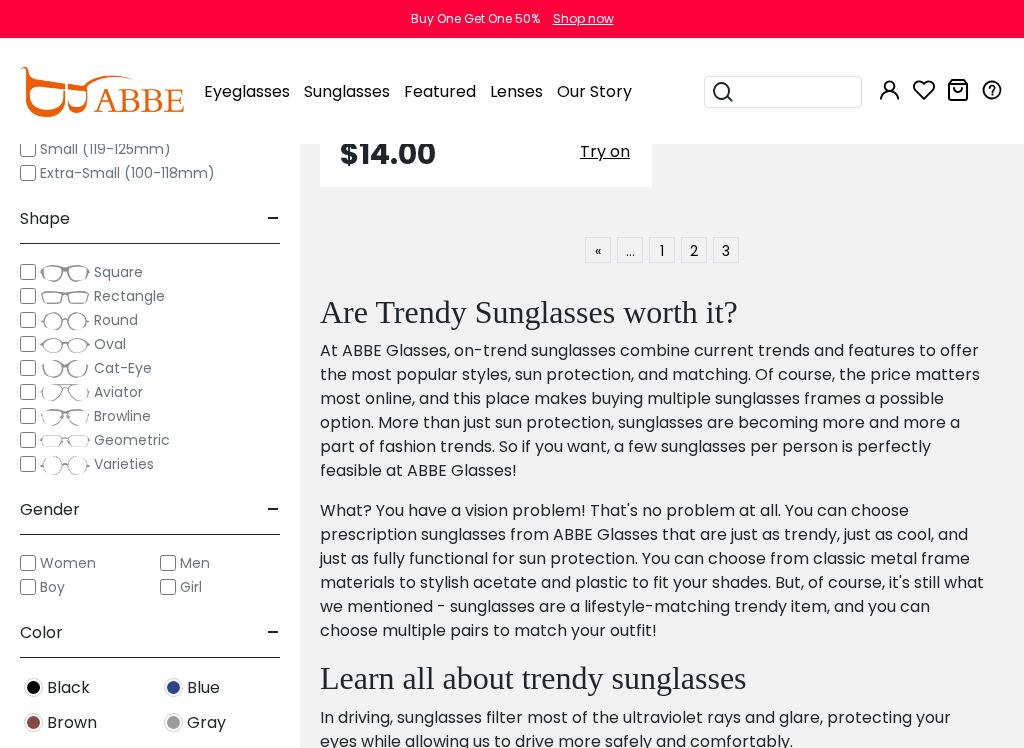 click on "3" at bounding box center [726, 250] 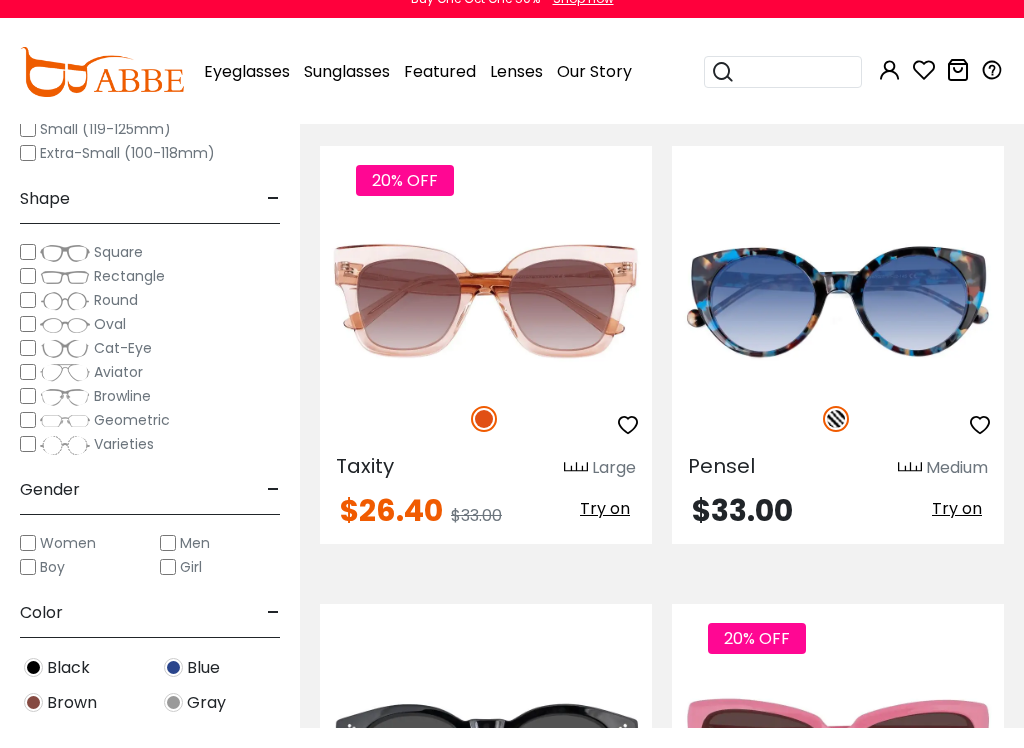 scroll, scrollTop: 773, scrollLeft: 0, axis: vertical 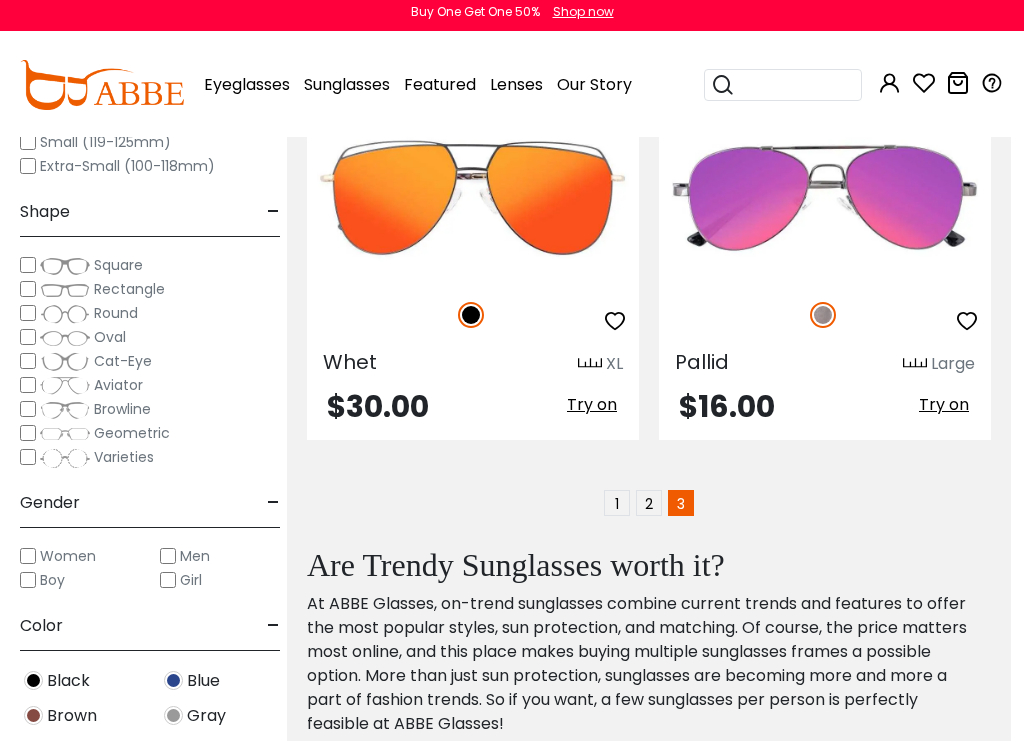 click on "2" at bounding box center (649, 510) 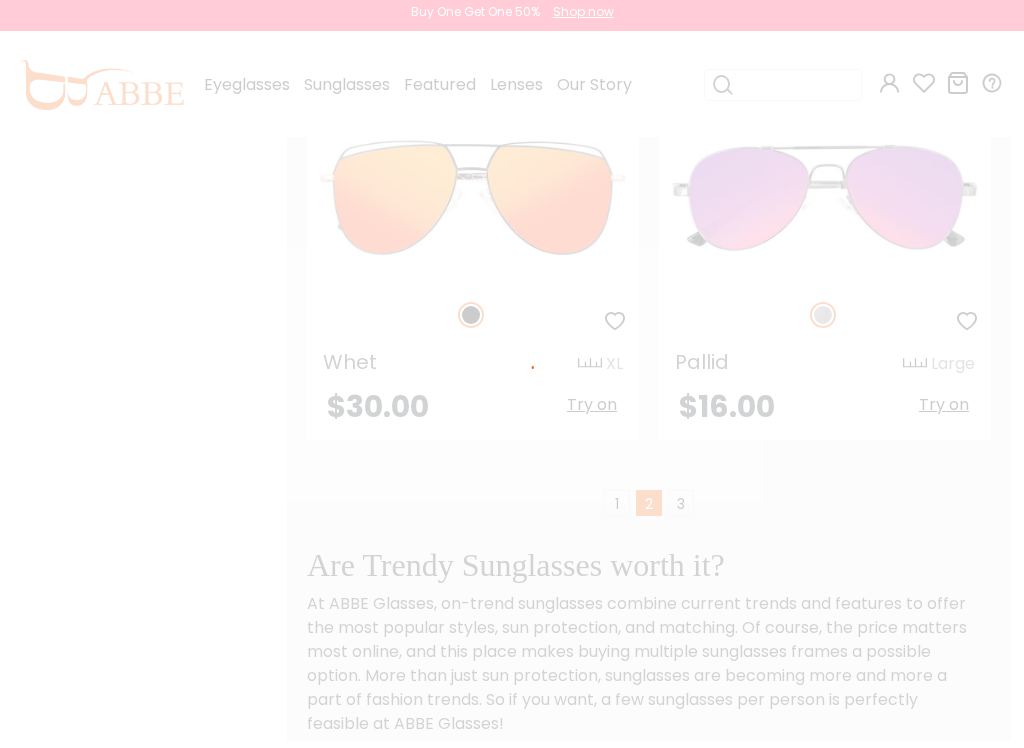 scroll, scrollTop: 0, scrollLeft: 0, axis: both 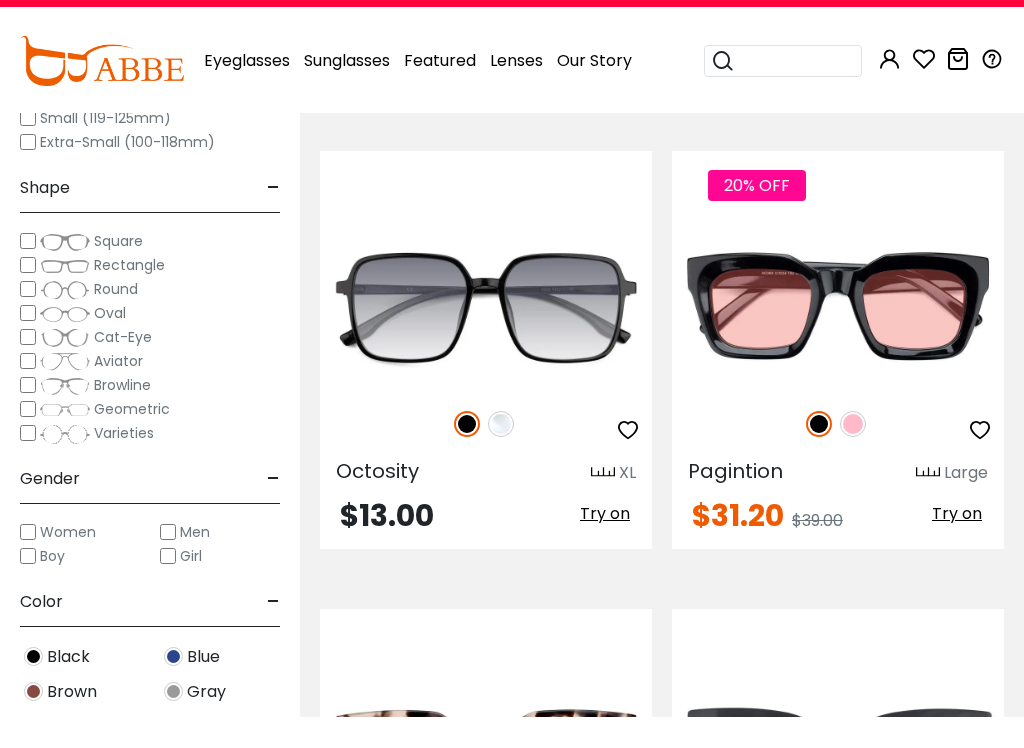 click at bounding box center (0, 0) 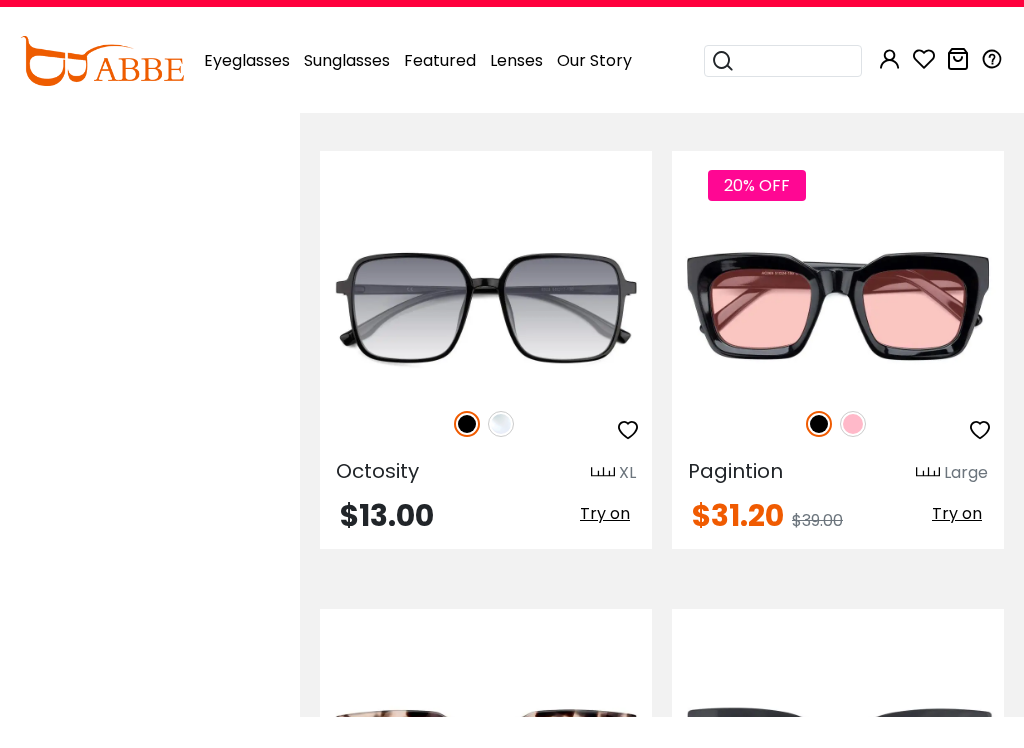 scroll, scrollTop: 6468, scrollLeft: 0, axis: vertical 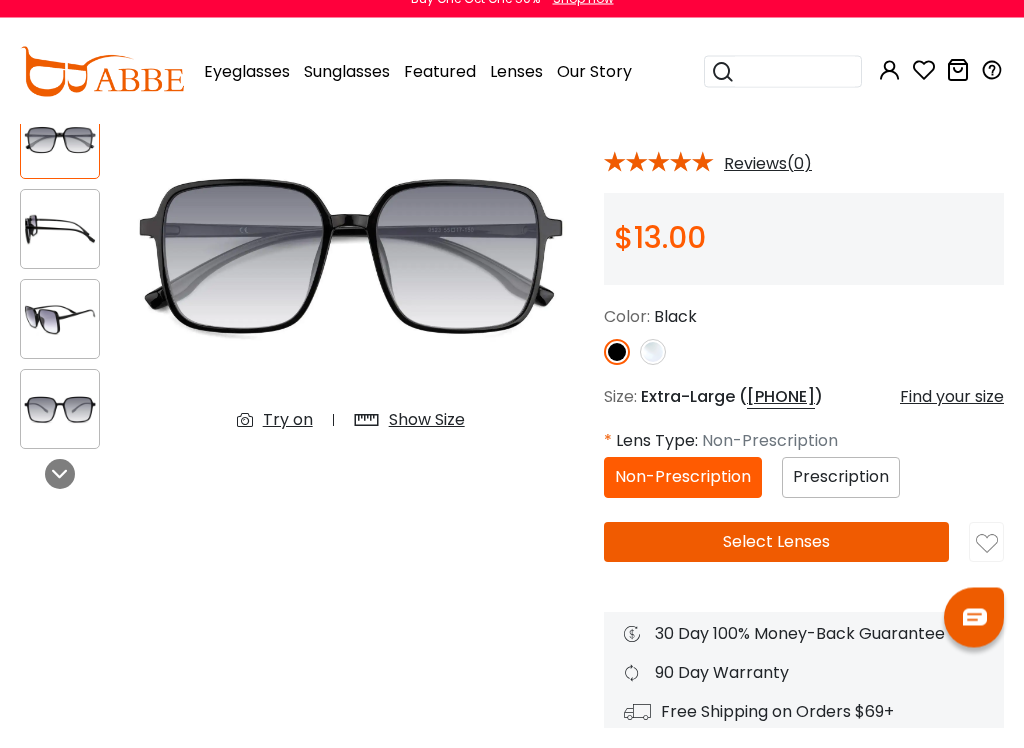 click on "Prescription" at bounding box center (841, 497) 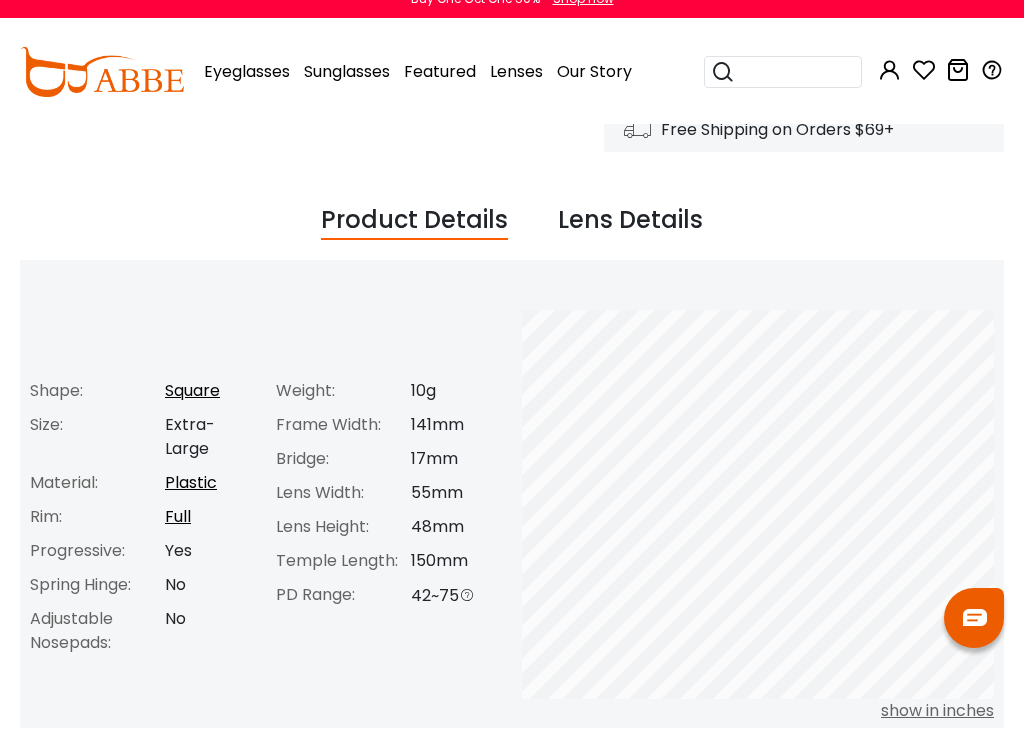 scroll, scrollTop: 732, scrollLeft: 0, axis: vertical 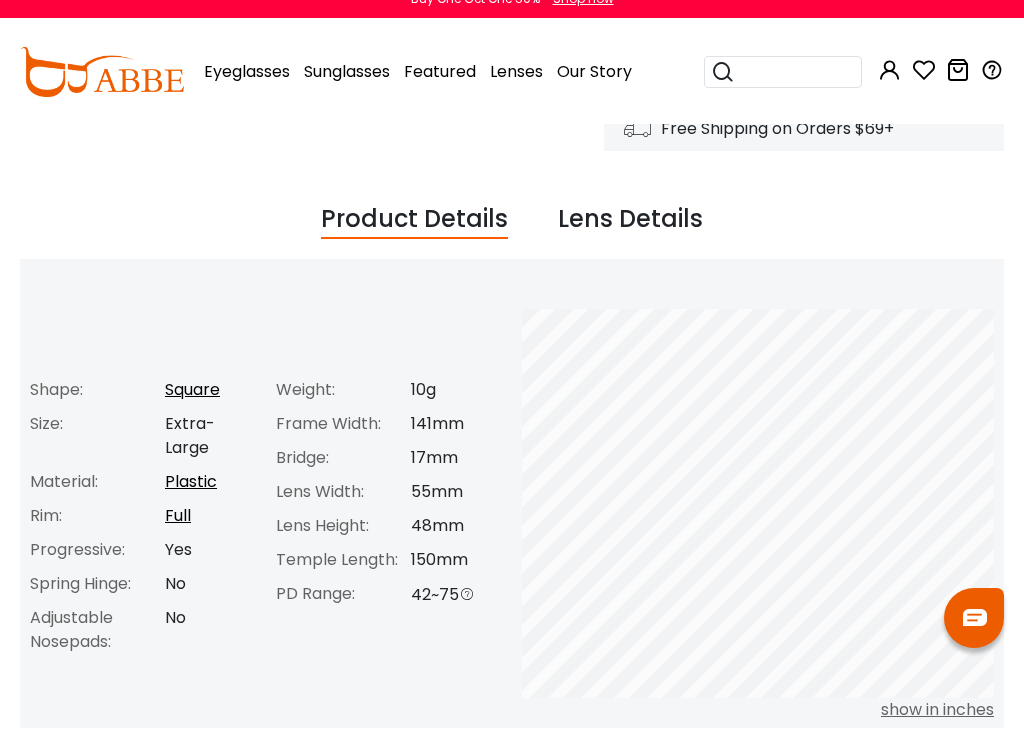 click on "Lens Details" at bounding box center [630, 240] 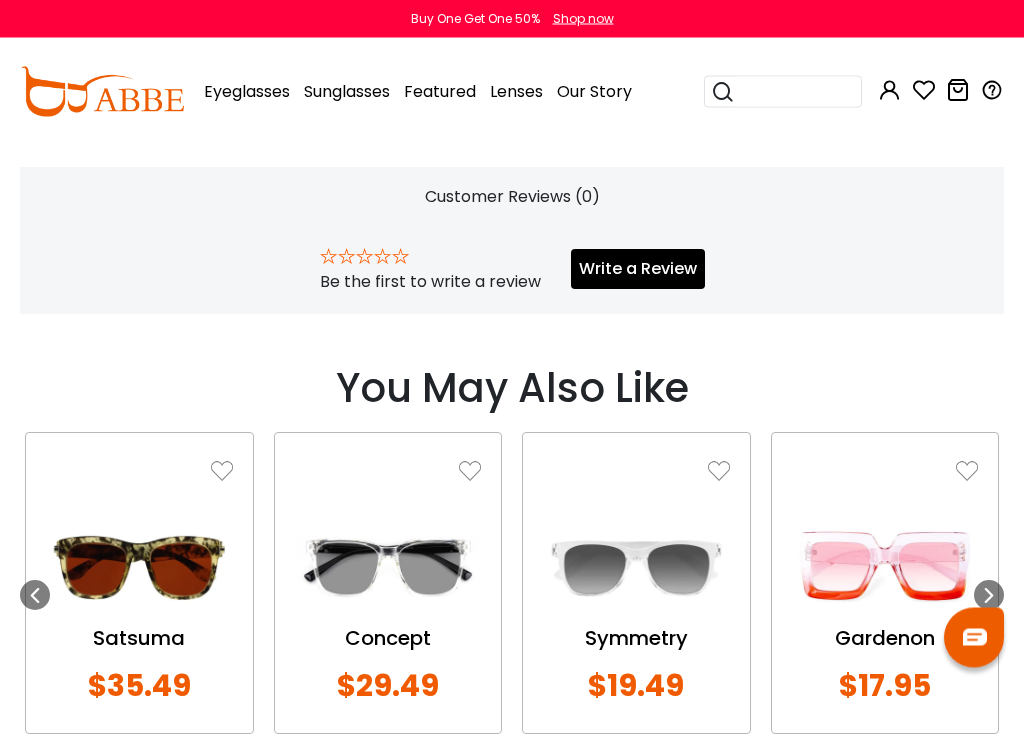 scroll, scrollTop: 1205, scrollLeft: 0, axis: vertical 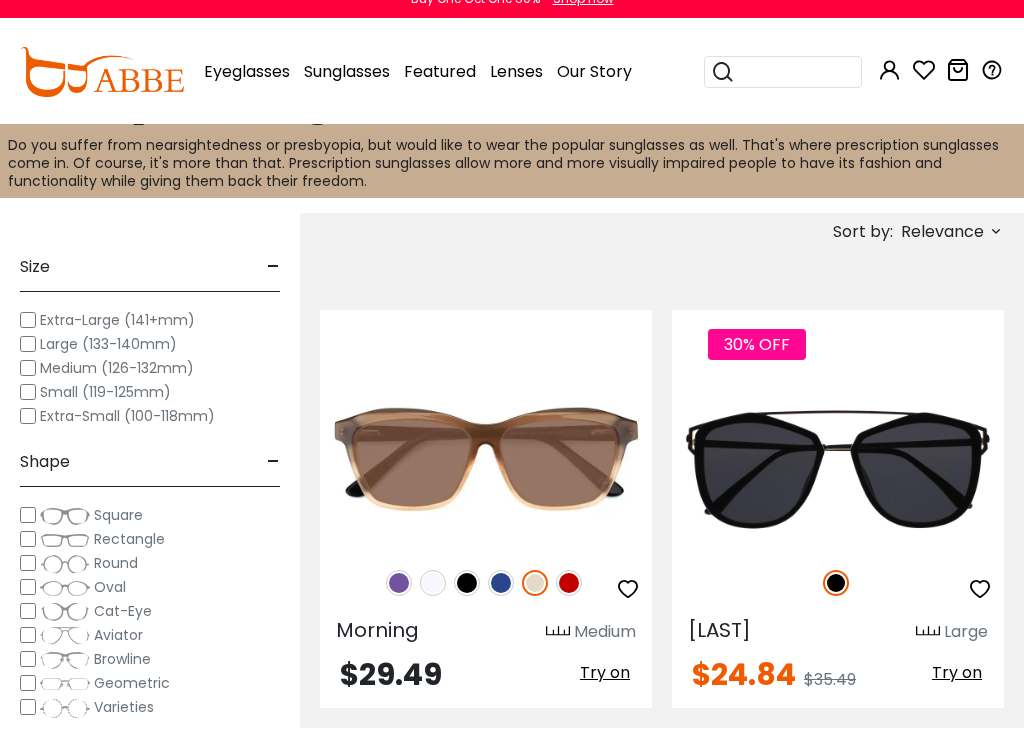 click on "Extra-Large (141+mm)" at bounding box center (117, 340) 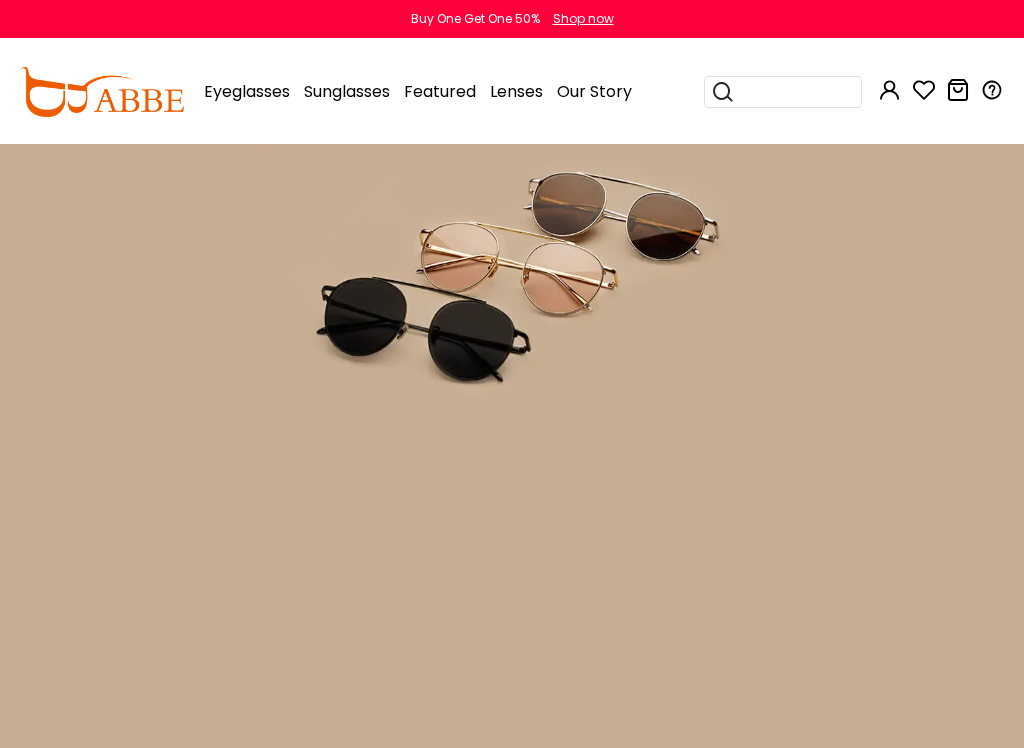 scroll, scrollTop: 849, scrollLeft: 0, axis: vertical 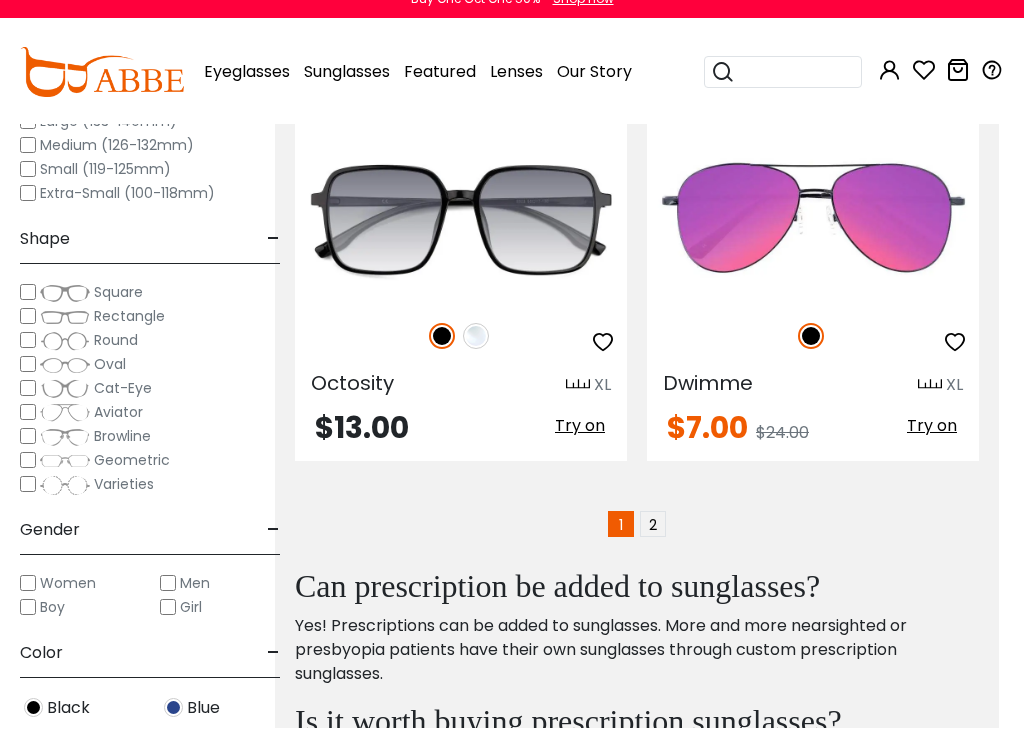 click at bounding box center (461, 356) 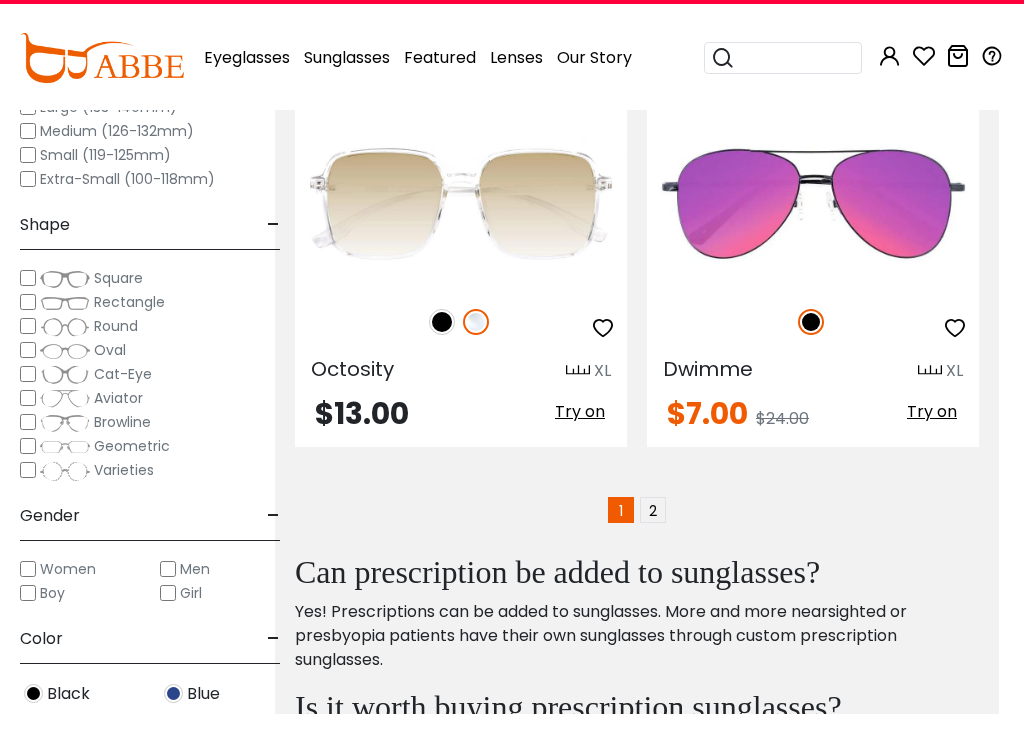 click on "Try on" at bounding box center [580, 445] 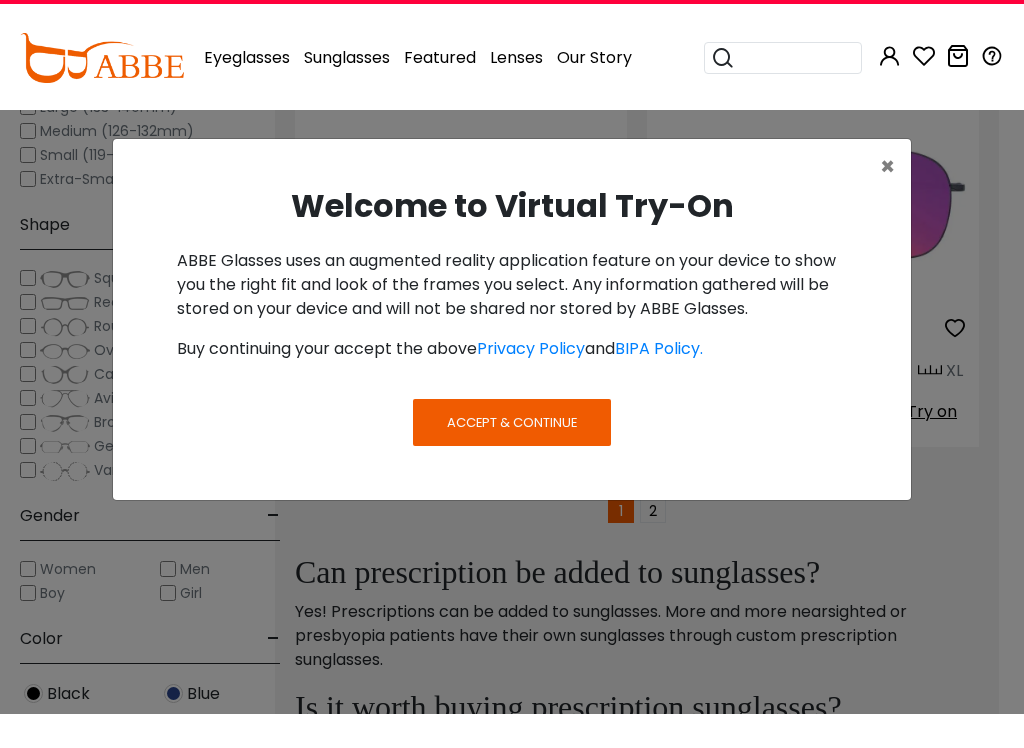 click on "Accept & Continue" at bounding box center [512, 456] 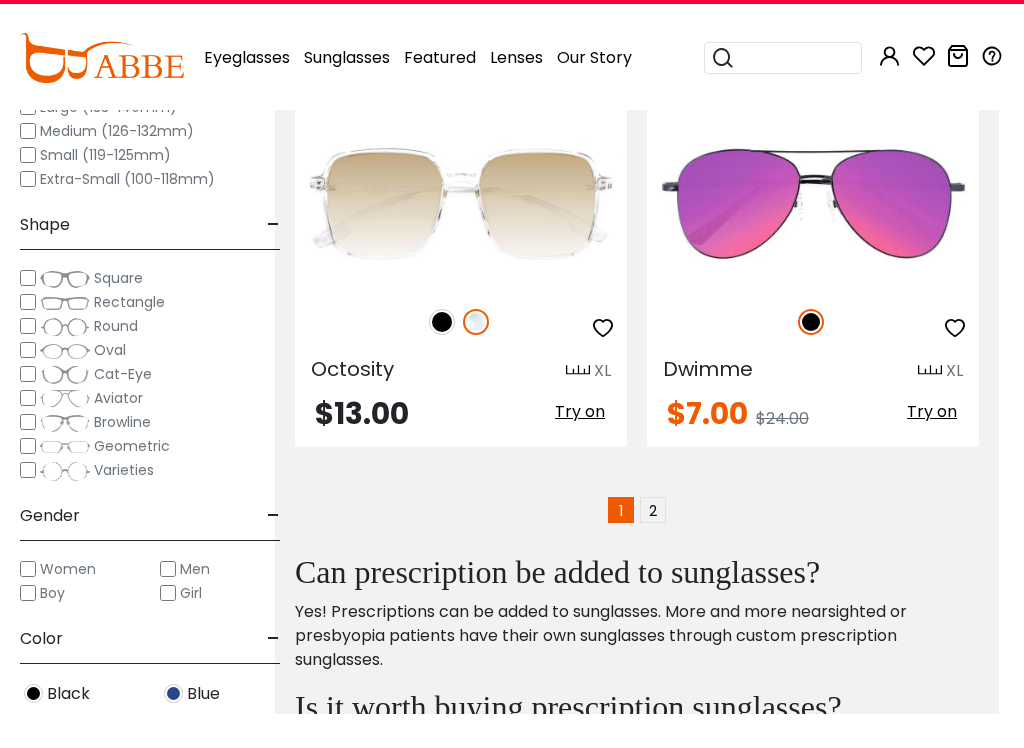 click on "Try on" at bounding box center [580, 445] 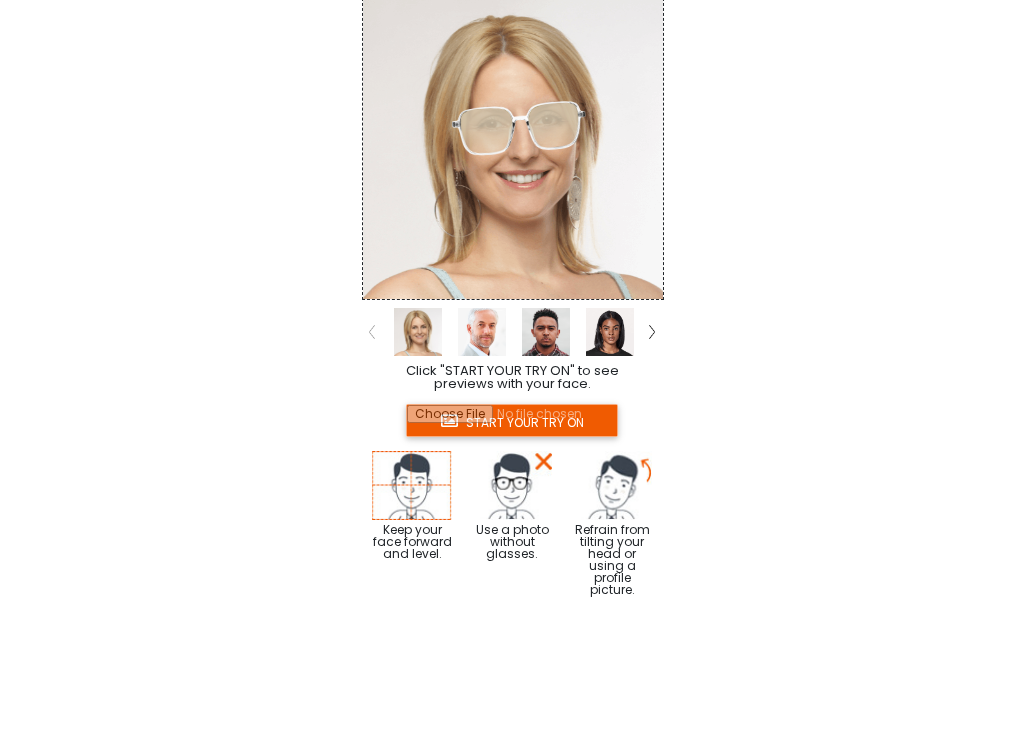 click at bounding box center [652, 366] 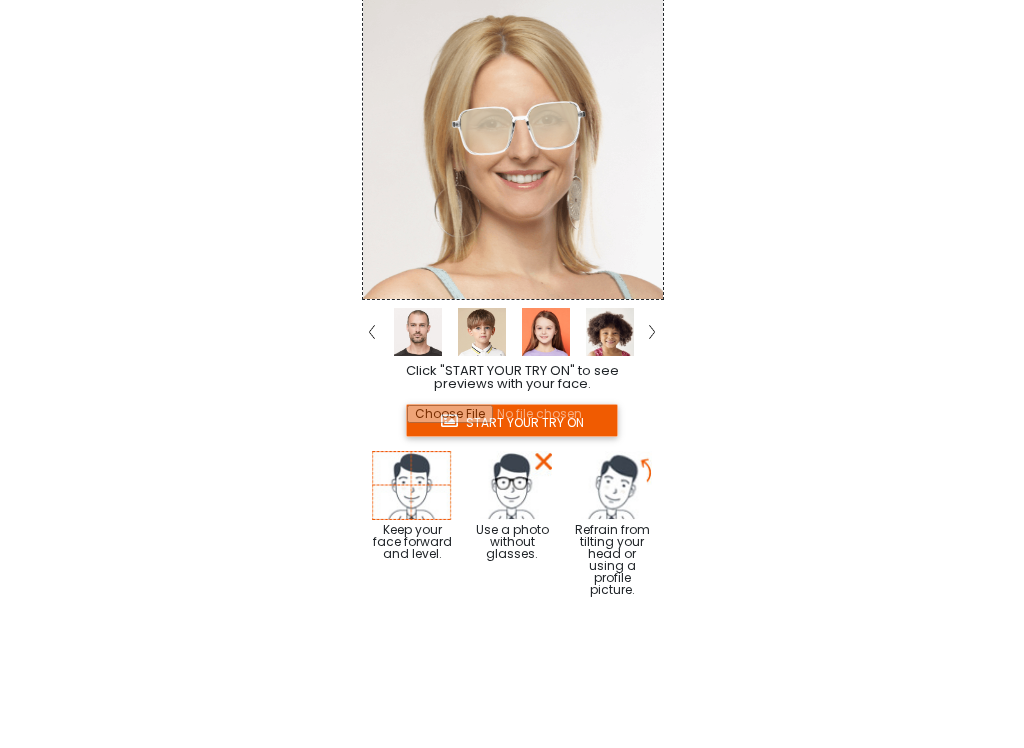 click at bounding box center (652, 366) 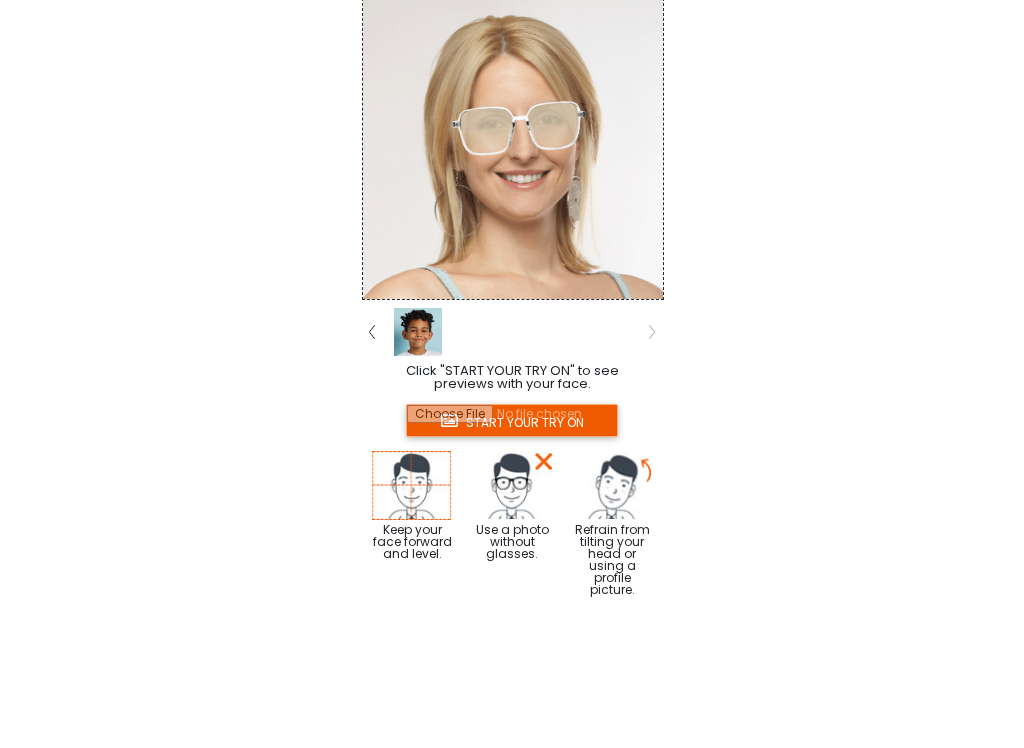 click at bounding box center (652, 366) 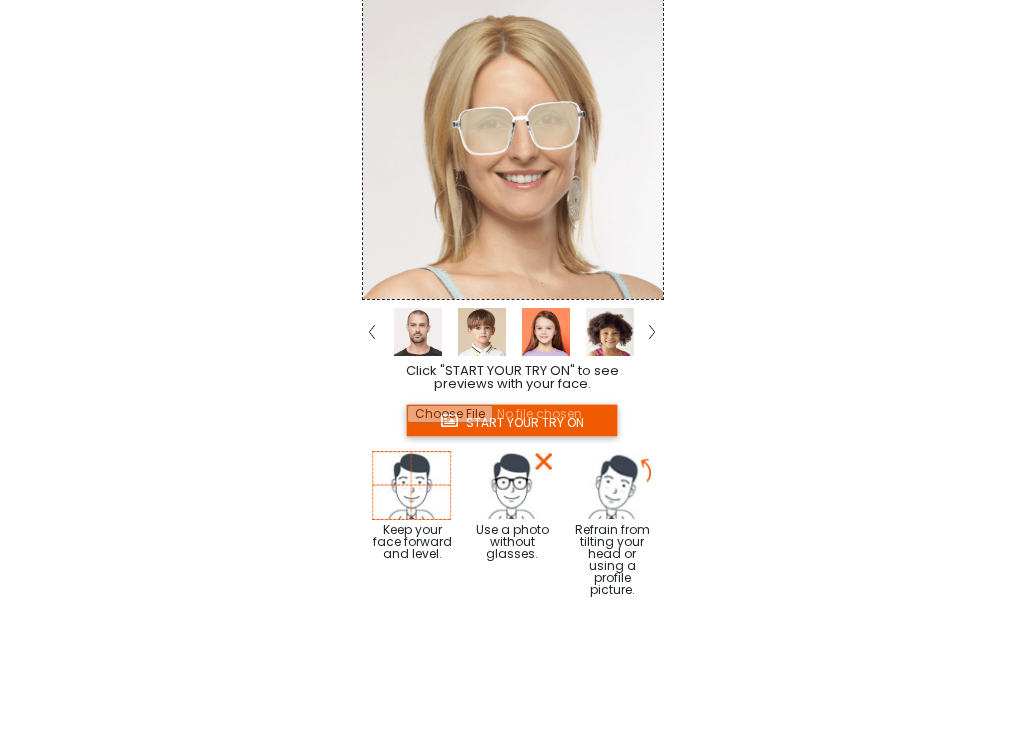click at bounding box center [372, 366] 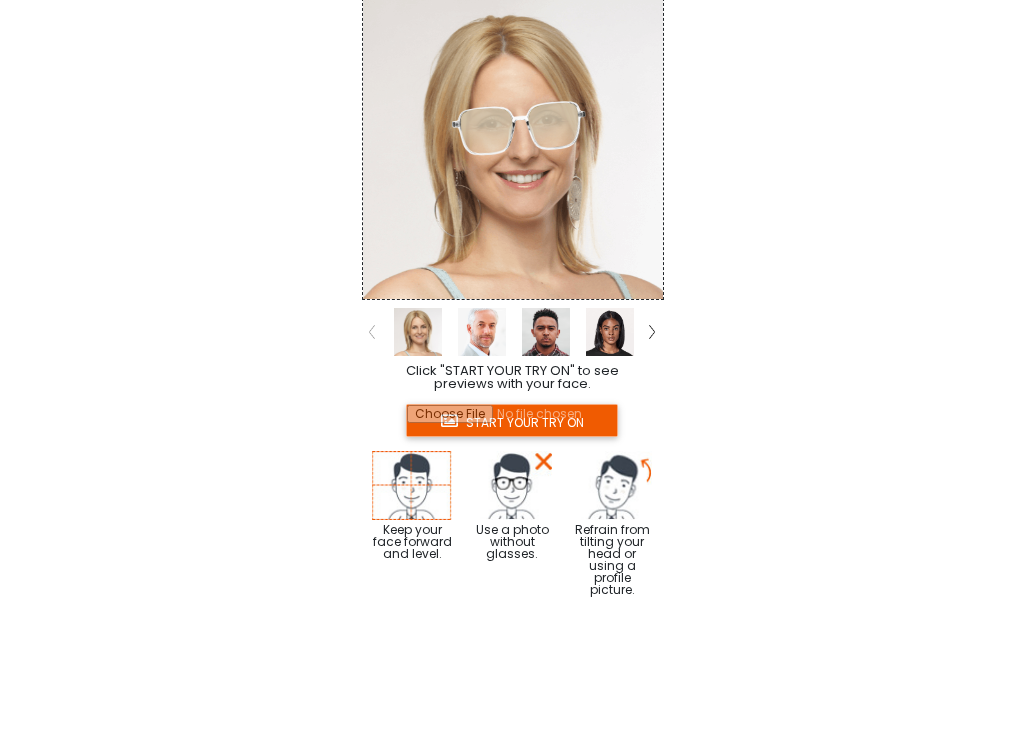 click at bounding box center (372, 366) 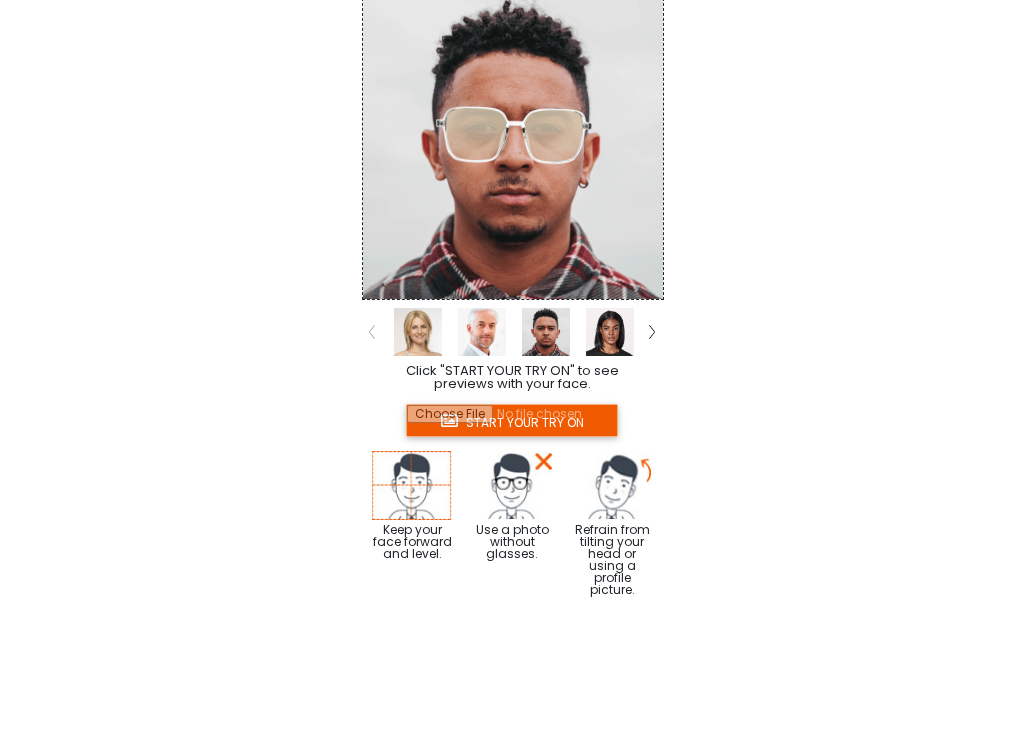 click at bounding box center (610, 366) 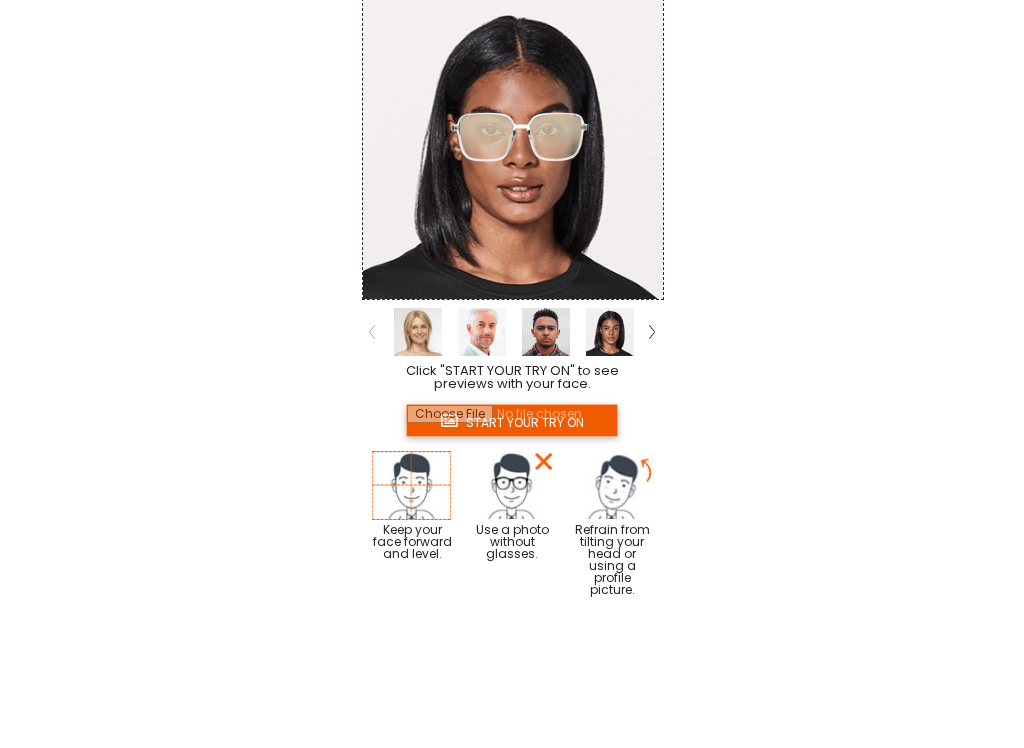 click at bounding box center (652, 366) 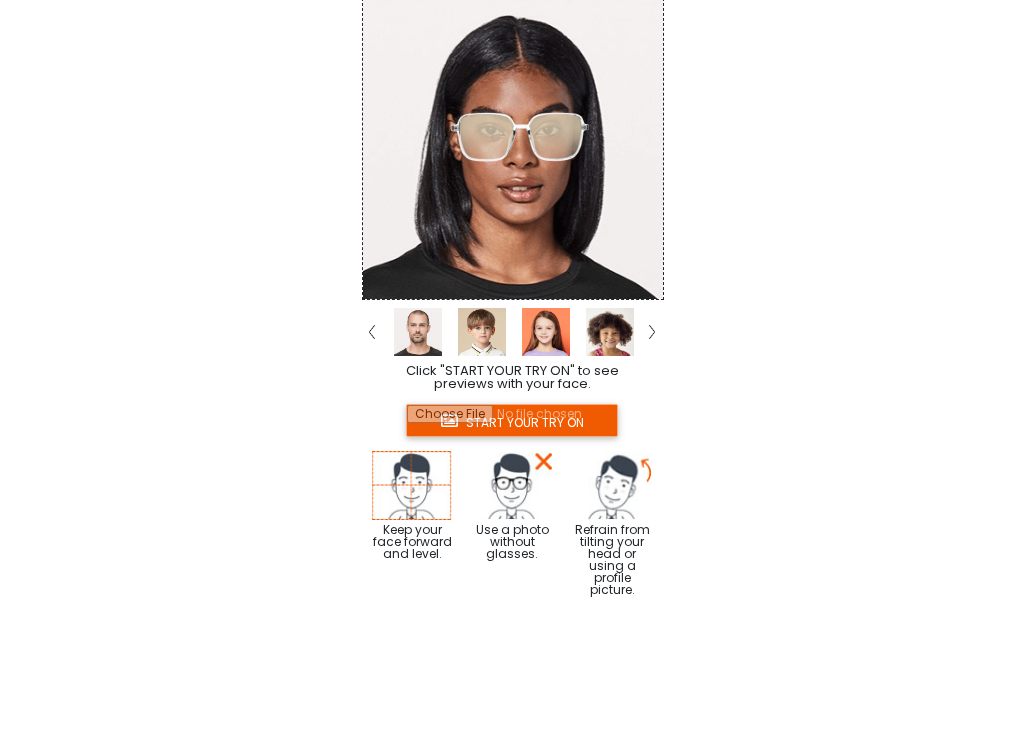 click at bounding box center (372, 366) 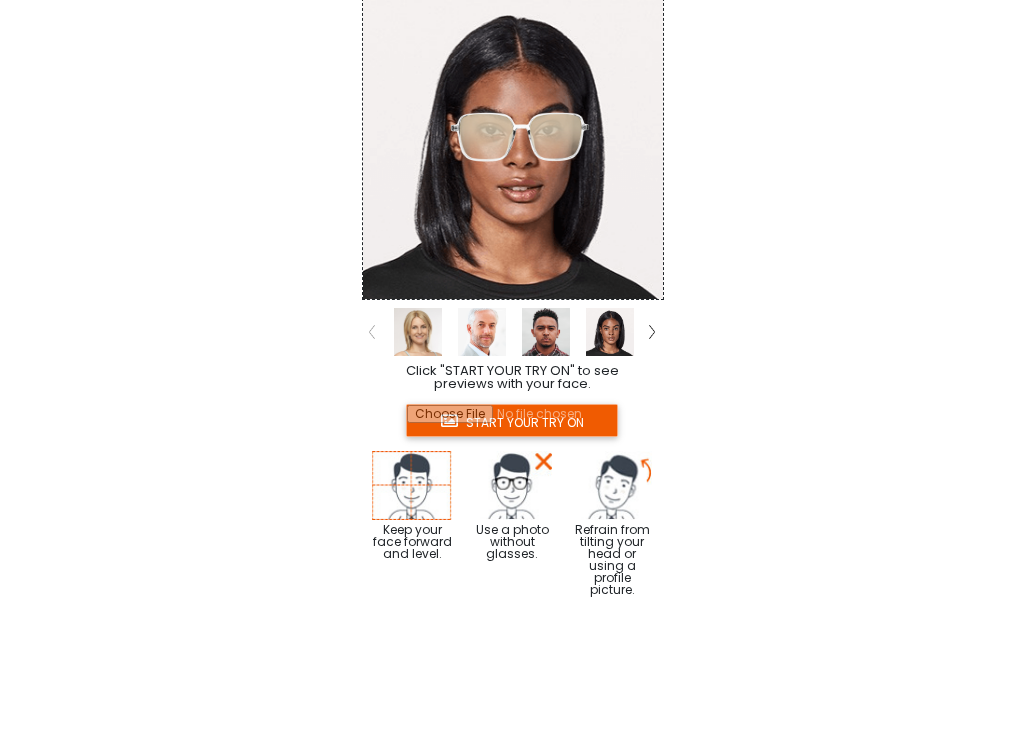 click at bounding box center [418, 366] 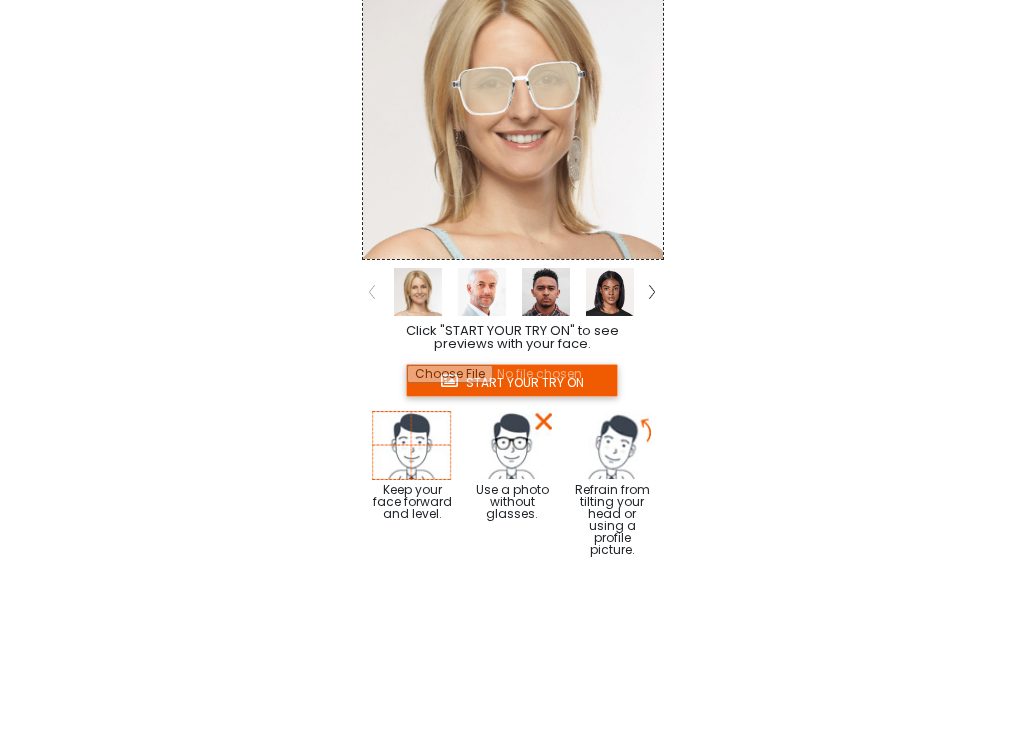 click at bounding box center [482, 366] 